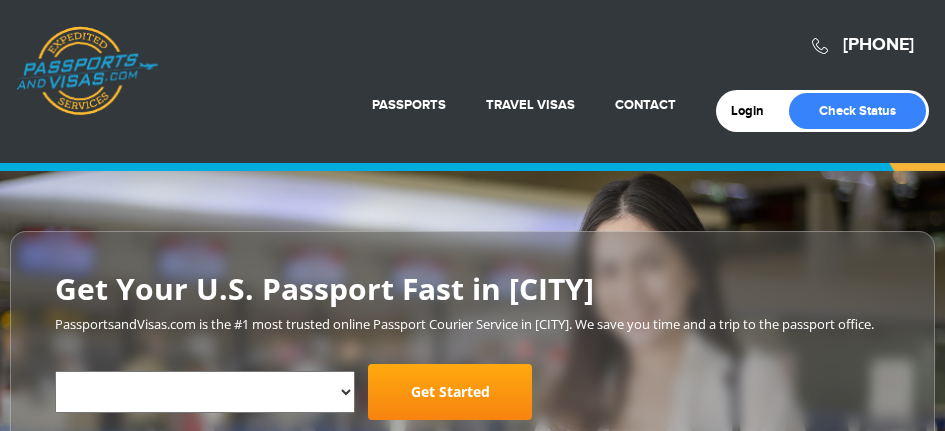 scroll, scrollTop: 497, scrollLeft: 0, axis: vertical 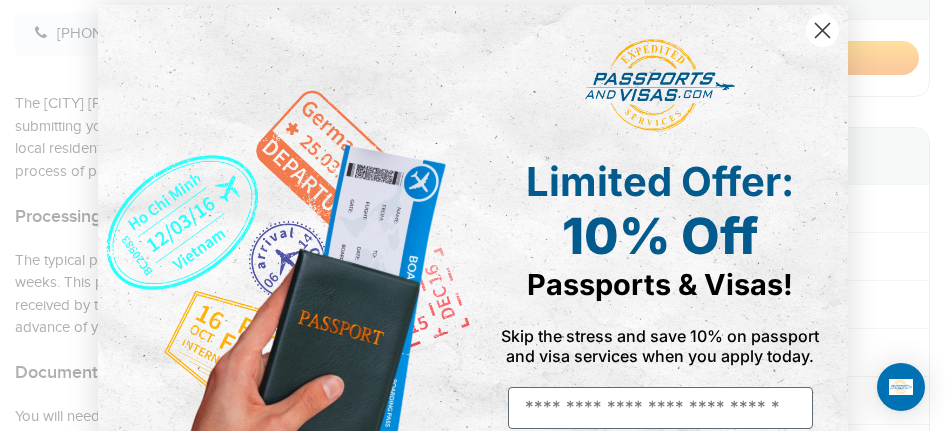click 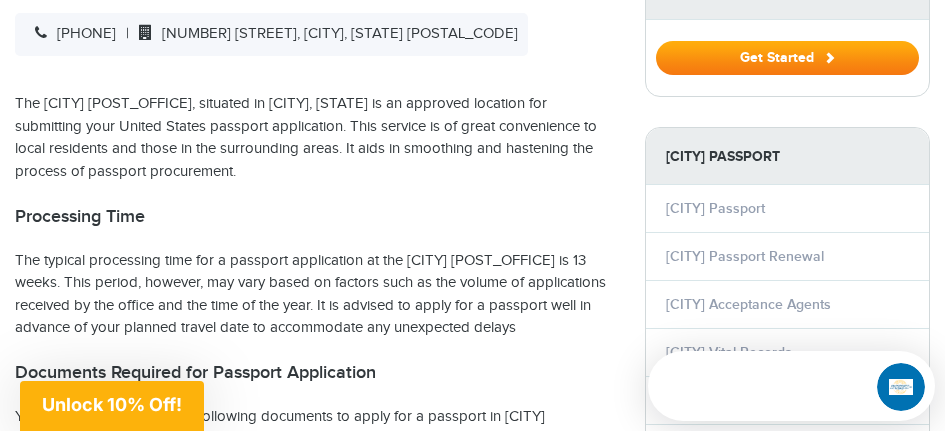 scroll, scrollTop: 0, scrollLeft: 0, axis: both 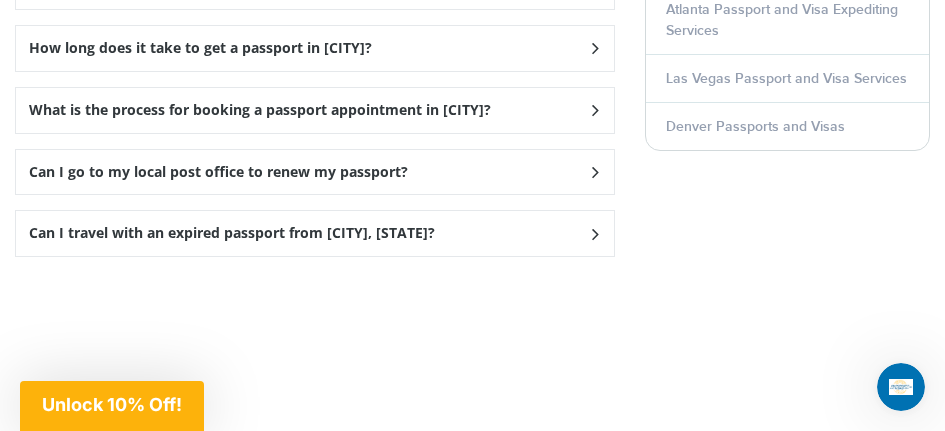 click at bounding box center [594, -14] 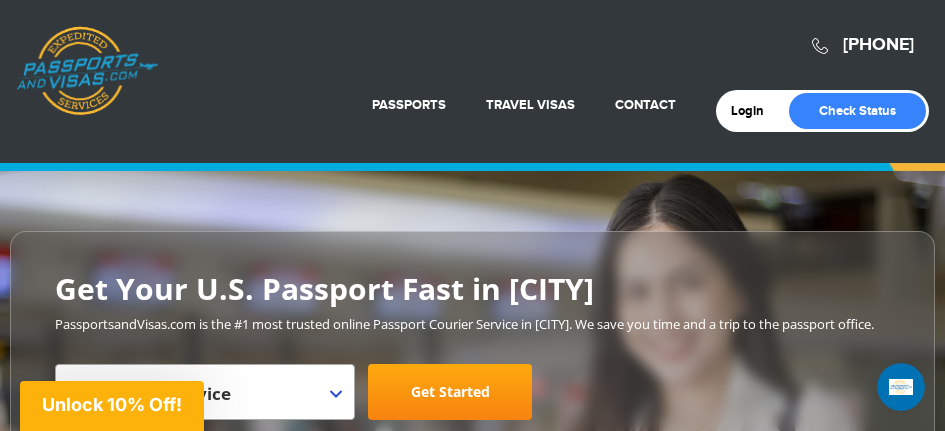scroll, scrollTop: 200, scrollLeft: 0, axis: vertical 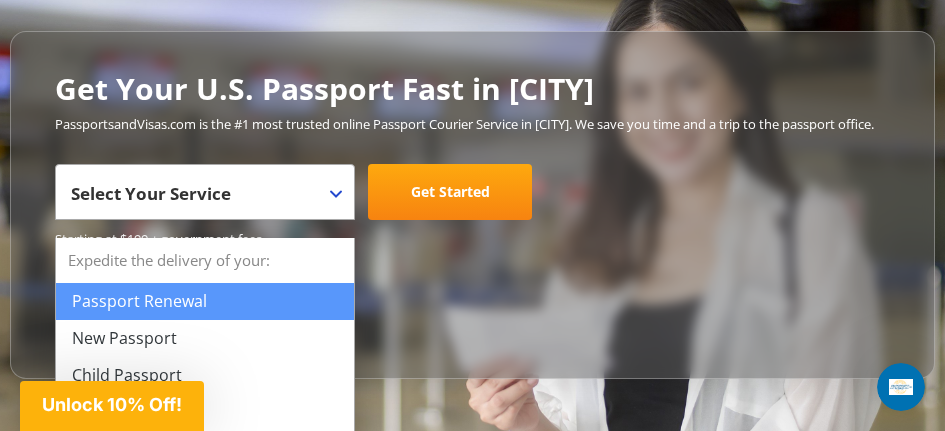 click on "Select Your Service" at bounding box center [151, 193] 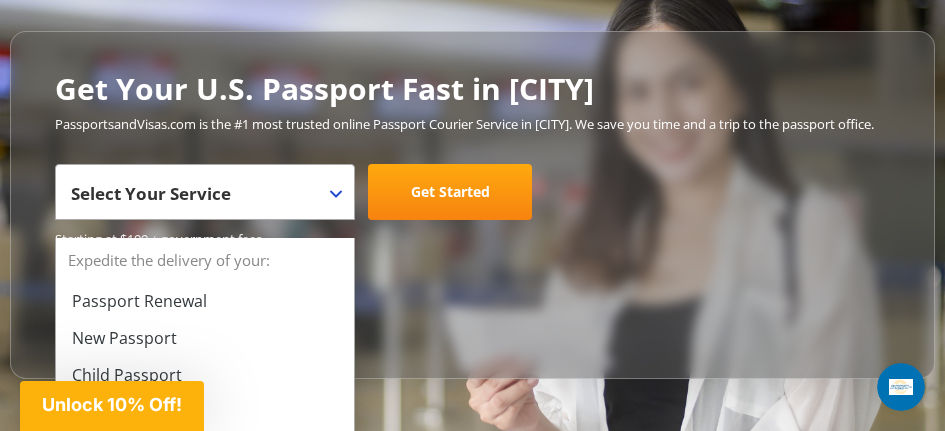 scroll, scrollTop: 300, scrollLeft: 0, axis: vertical 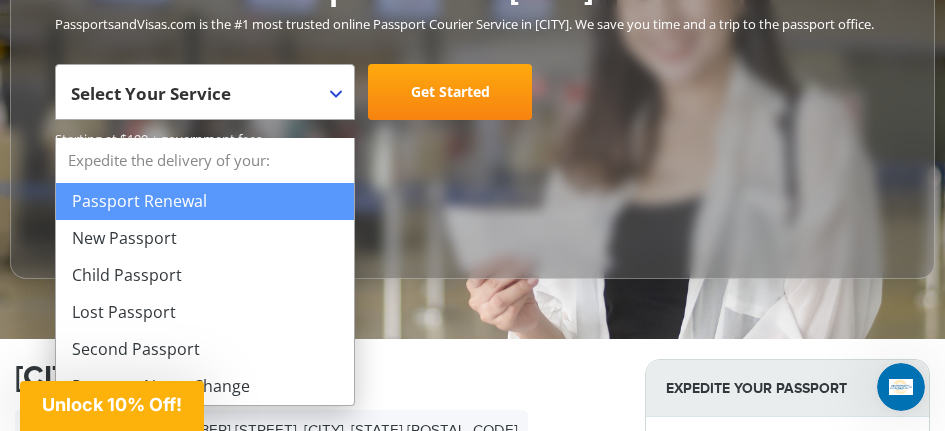 select on "**********" 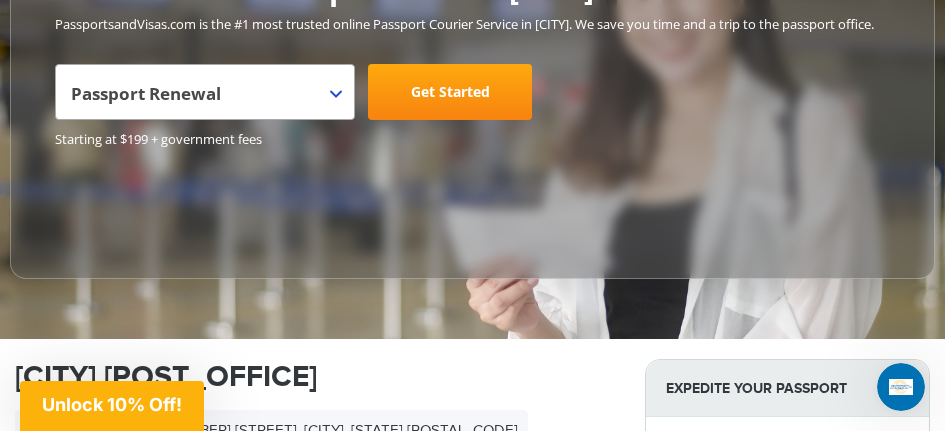 click on "Get Started" at bounding box center (450, 92) 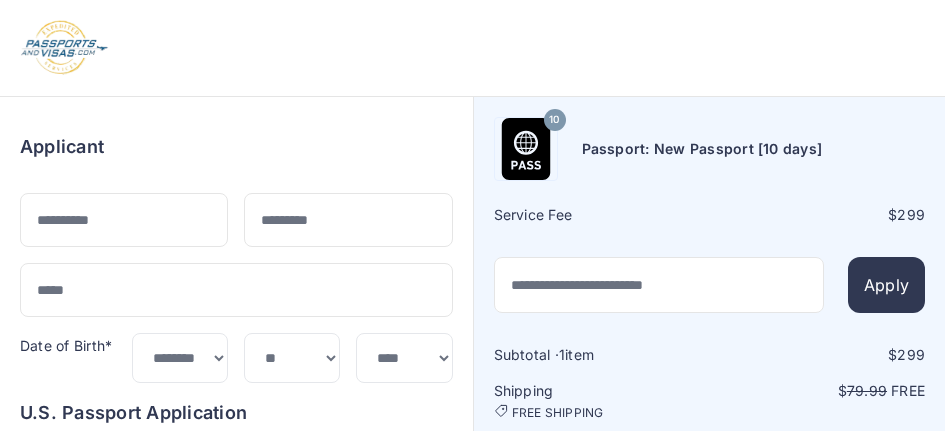 select on "***" 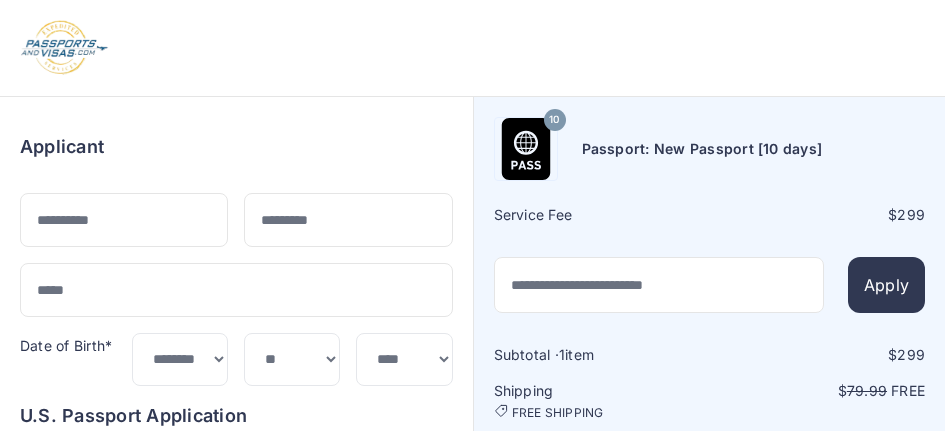 scroll, scrollTop: 0, scrollLeft: 0, axis: both 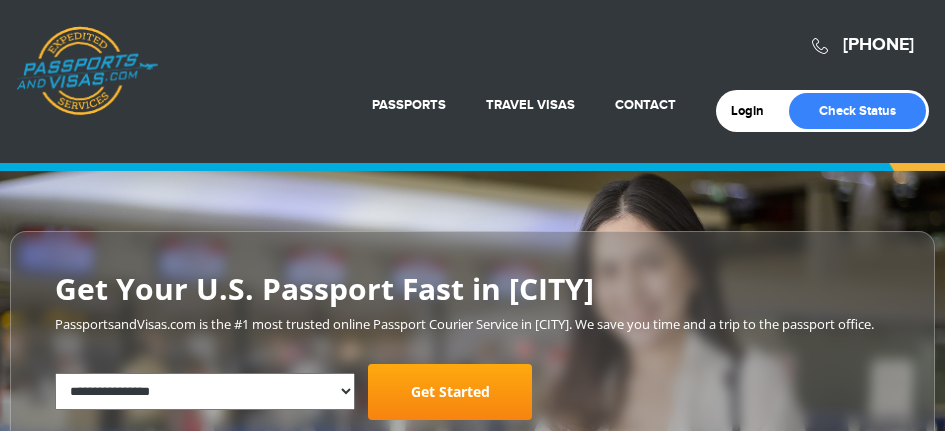 select on "**********" 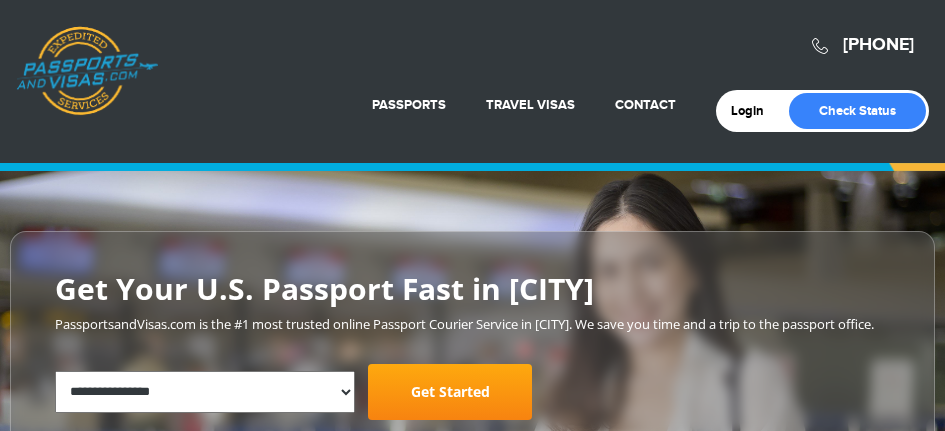 scroll, scrollTop: 283, scrollLeft: 0, axis: vertical 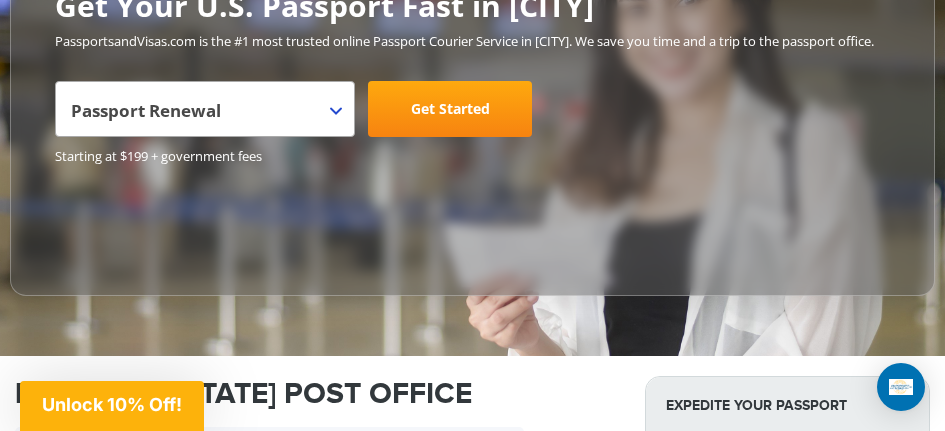 click on "Get Started" at bounding box center (450, 109) 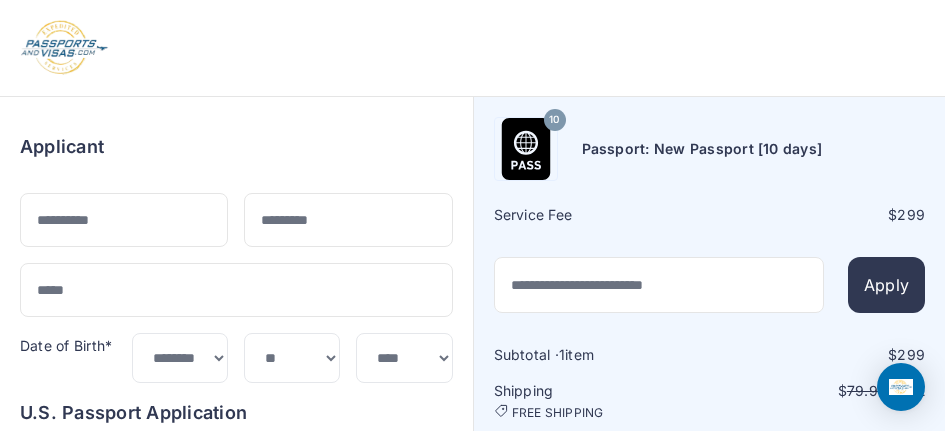 select on "***" 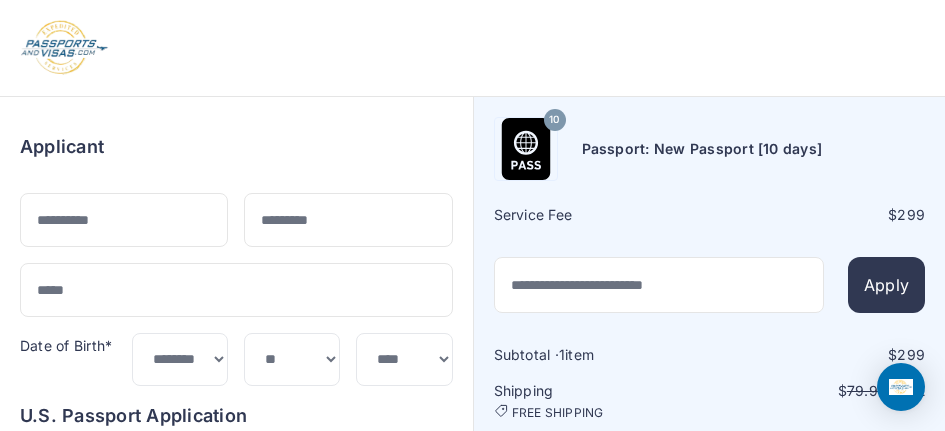 scroll, scrollTop: 0, scrollLeft: 0, axis: both 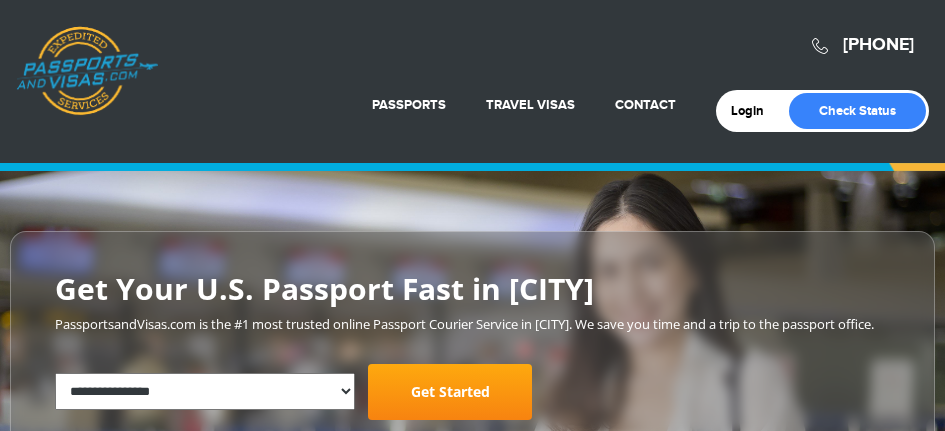 select on "**********" 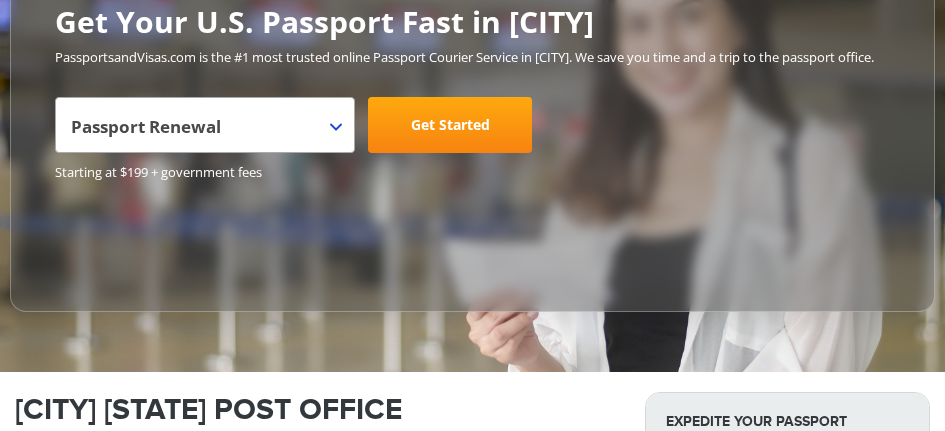 scroll, scrollTop: 267, scrollLeft: 0, axis: vertical 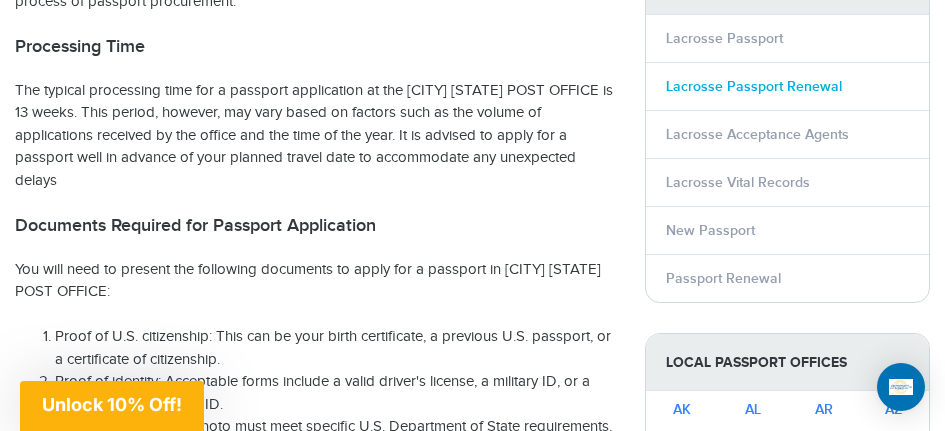 click on "Lacrosse Passport Renewal" at bounding box center (754, 86) 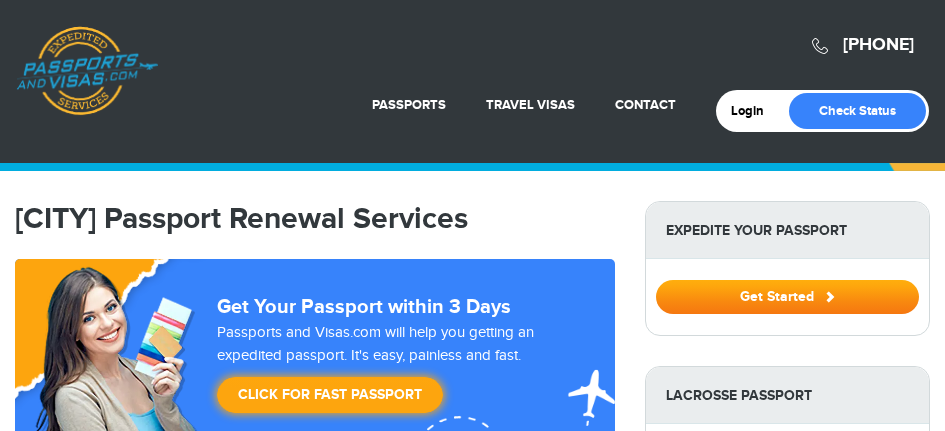 scroll, scrollTop: 0, scrollLeft: 0, axis: both 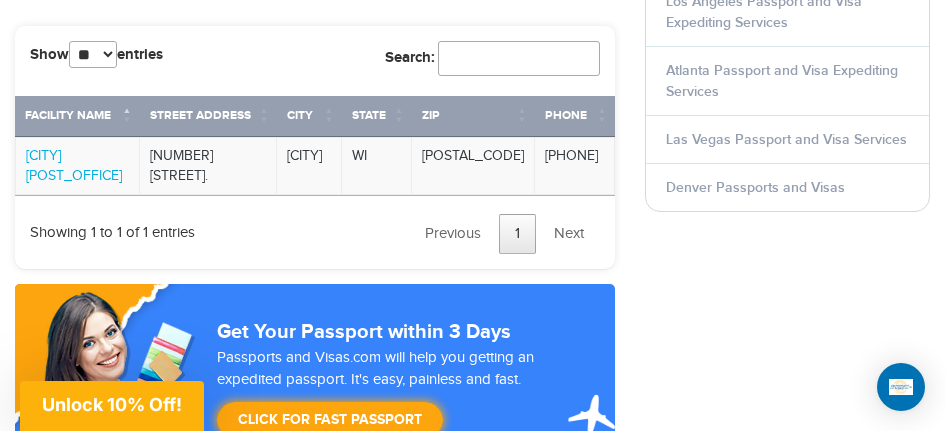 click on "LACROSSE WI POST OFFICE" at bounding box center [77, 166] 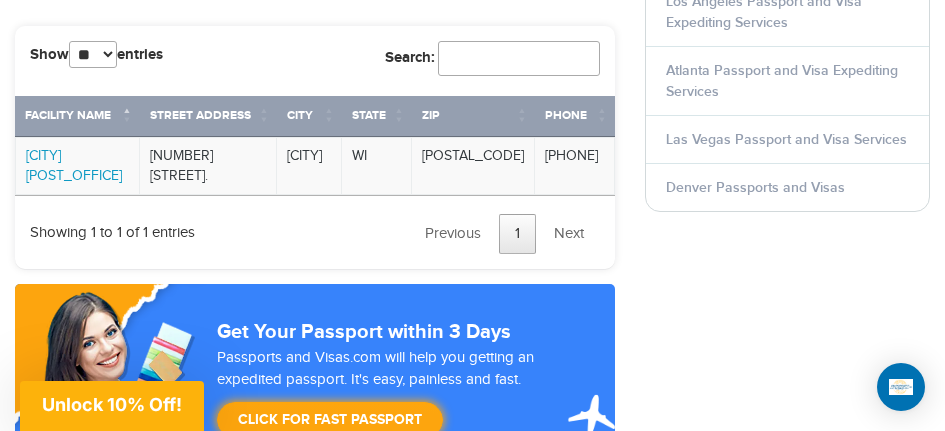 click on "LACROSSE WI POST OFFICE" at bounding box center (74, 166) 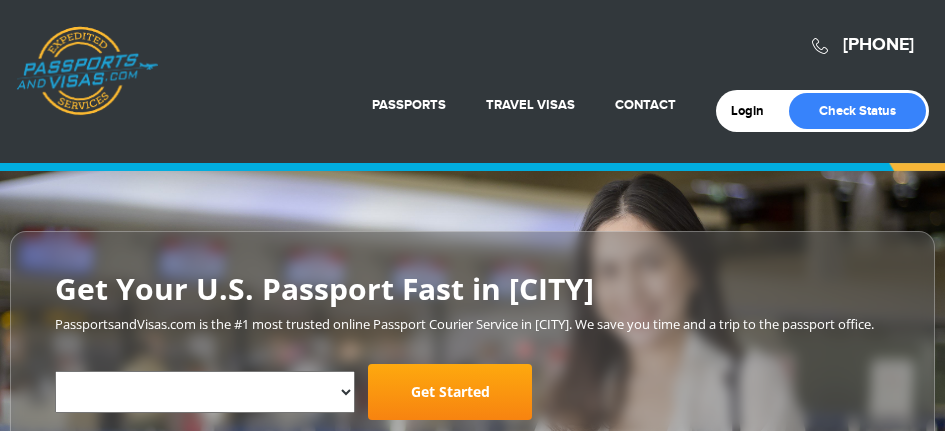 scroll, scrollTop: 0, scrollLeft: 0, axis: both 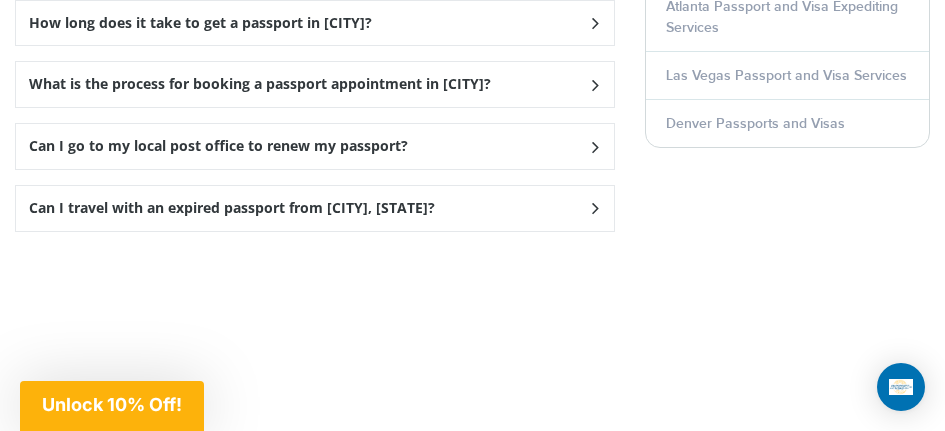 click at bounding box center (594, -39) 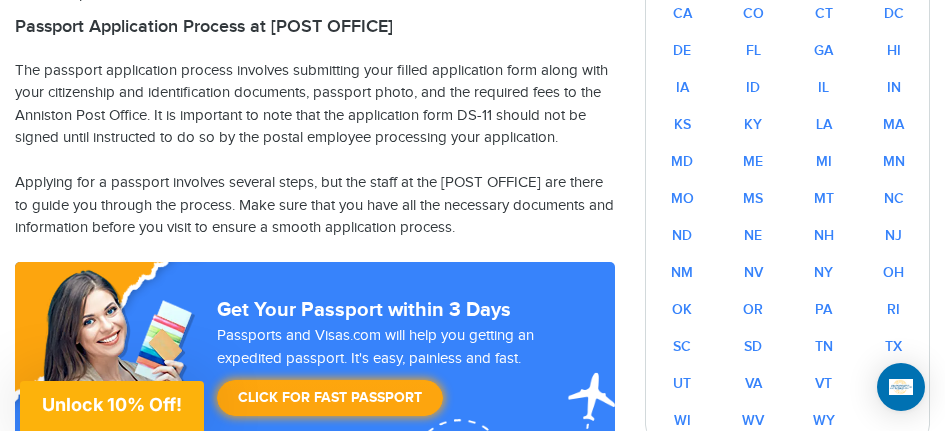scroll, scrollTop: 1500, scrollLeft: 0, axis: vertical 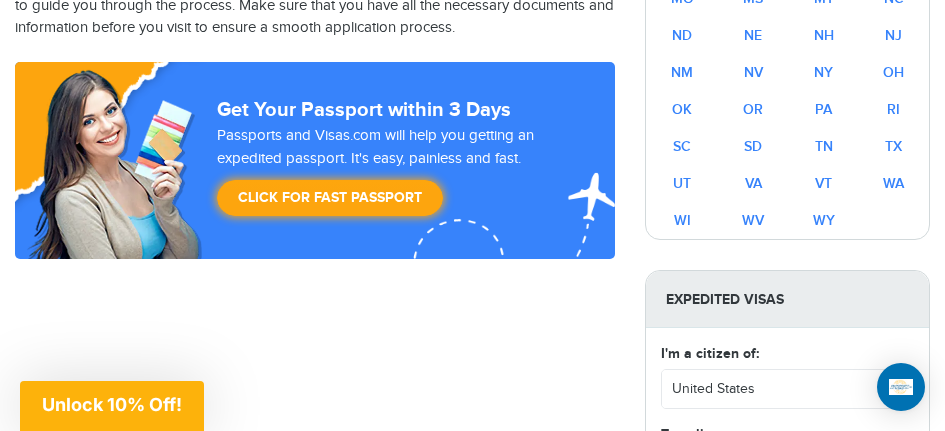 click on "WI" at bounding box center (682, 220) 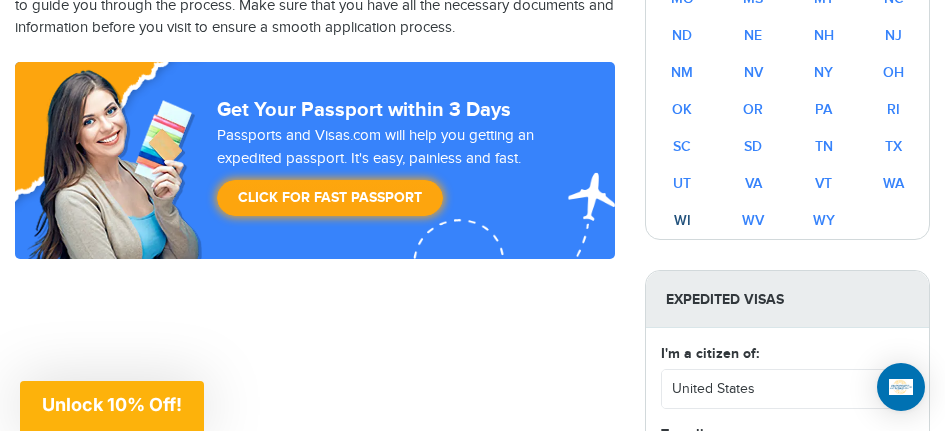 click on "WI" at bounding box center (682, 220) 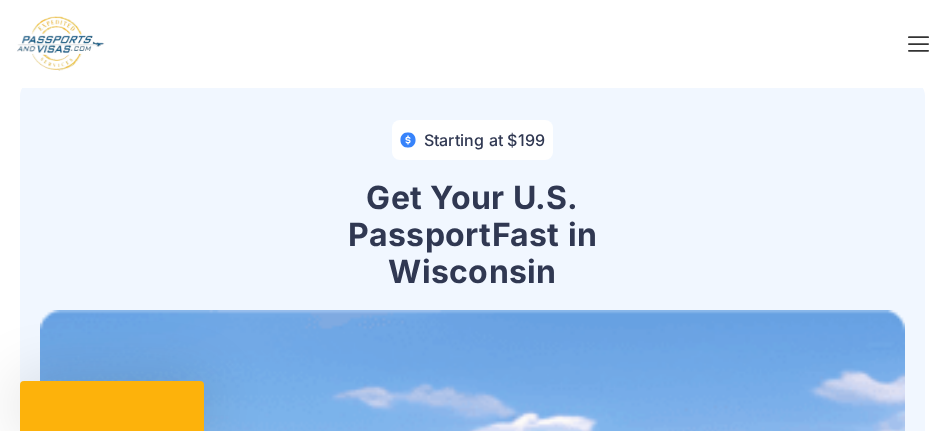 scroll, scrollTop: 0, scrollLeft: 0, axis: both 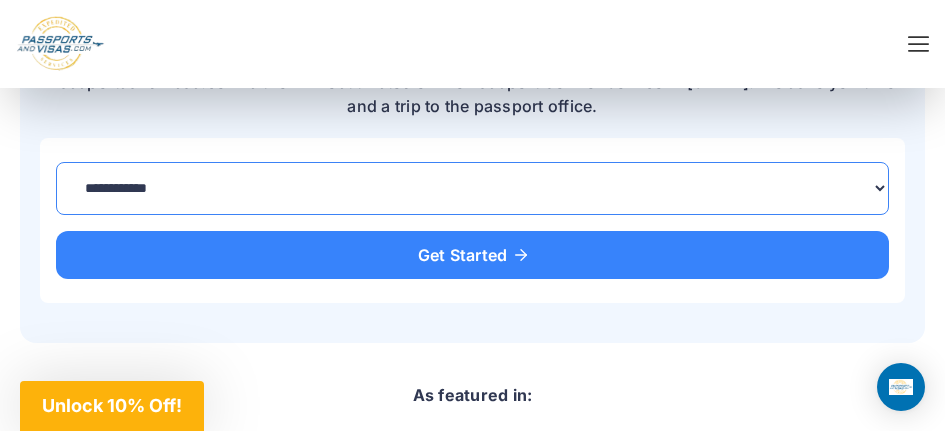 click on "**********" at bounding box center (472, 188) 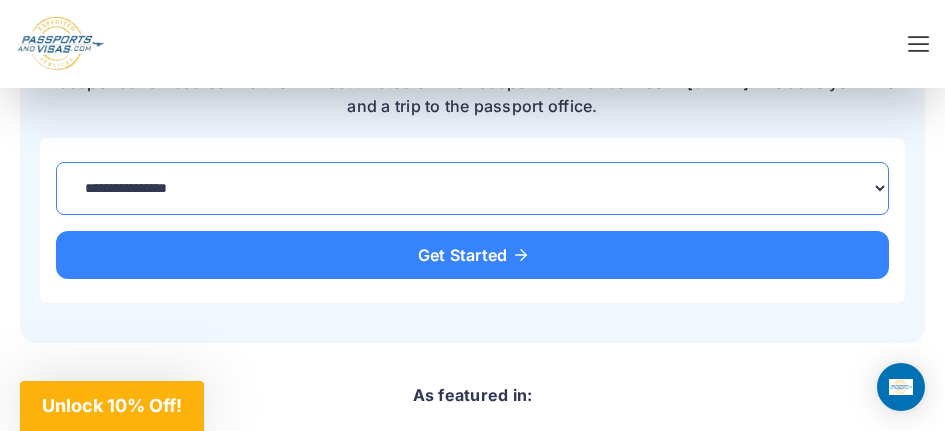 click on "**********" at bounding box center (472, 188) 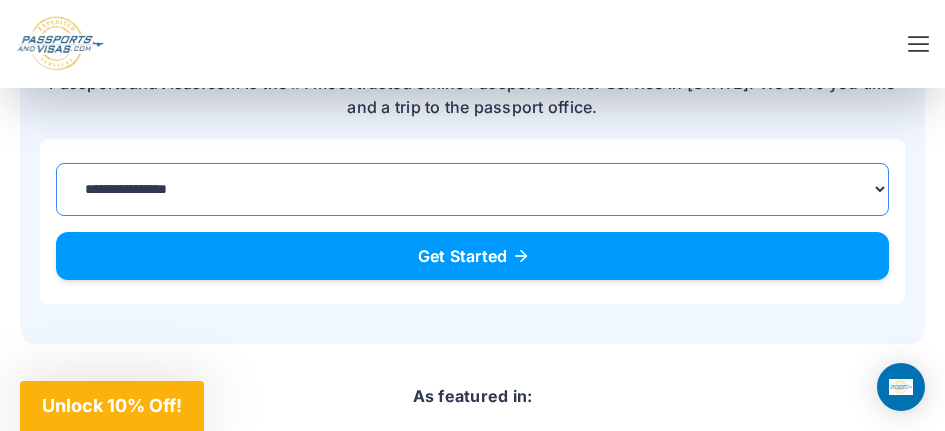 scroll, scrollTop: 900, scrollLeft: 0, axis: vertical 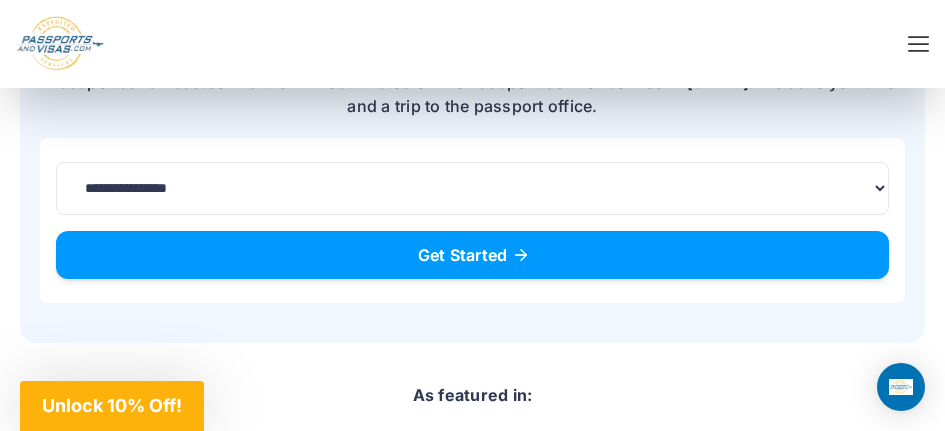 click on "Get Started" at bounding box center (472, 255) 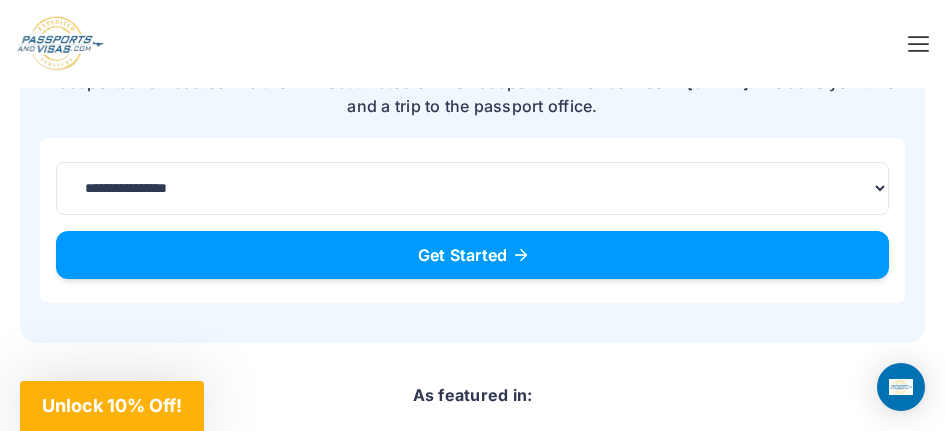scroll, scrollTop: 0, scrollLeft: 0, axis: both 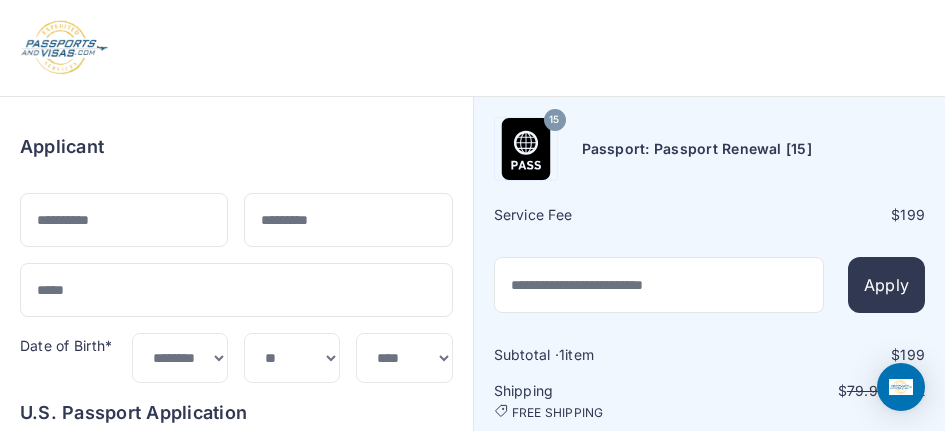 select on "**" 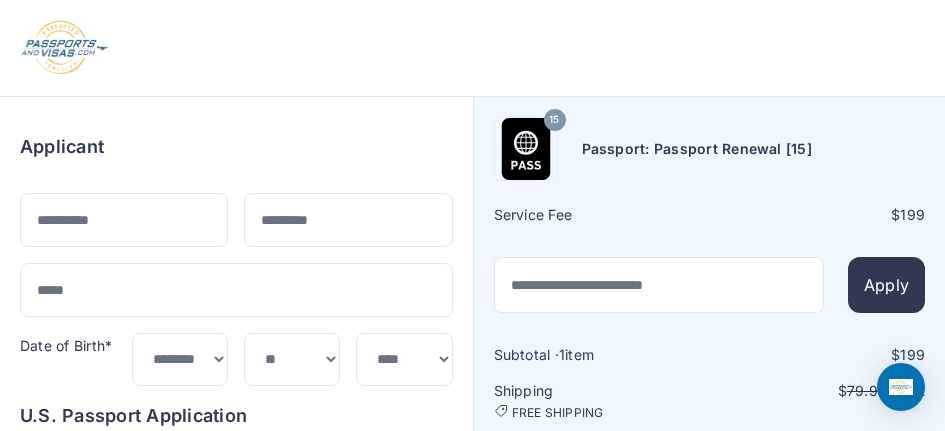scroll, scrollTop: 0, scrollLeft: 0, axis: both 